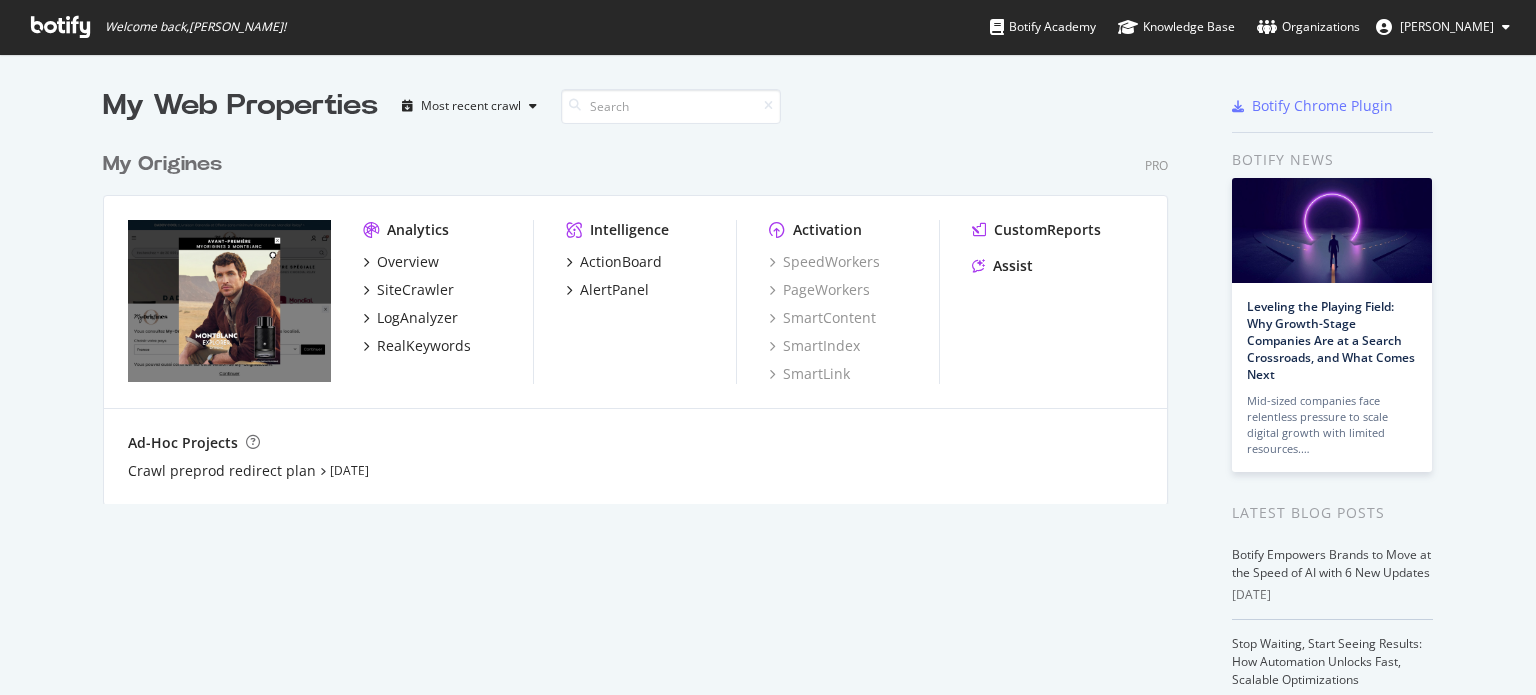 scroll, scrollTop: 0, scrollLeft: 0, axis: both 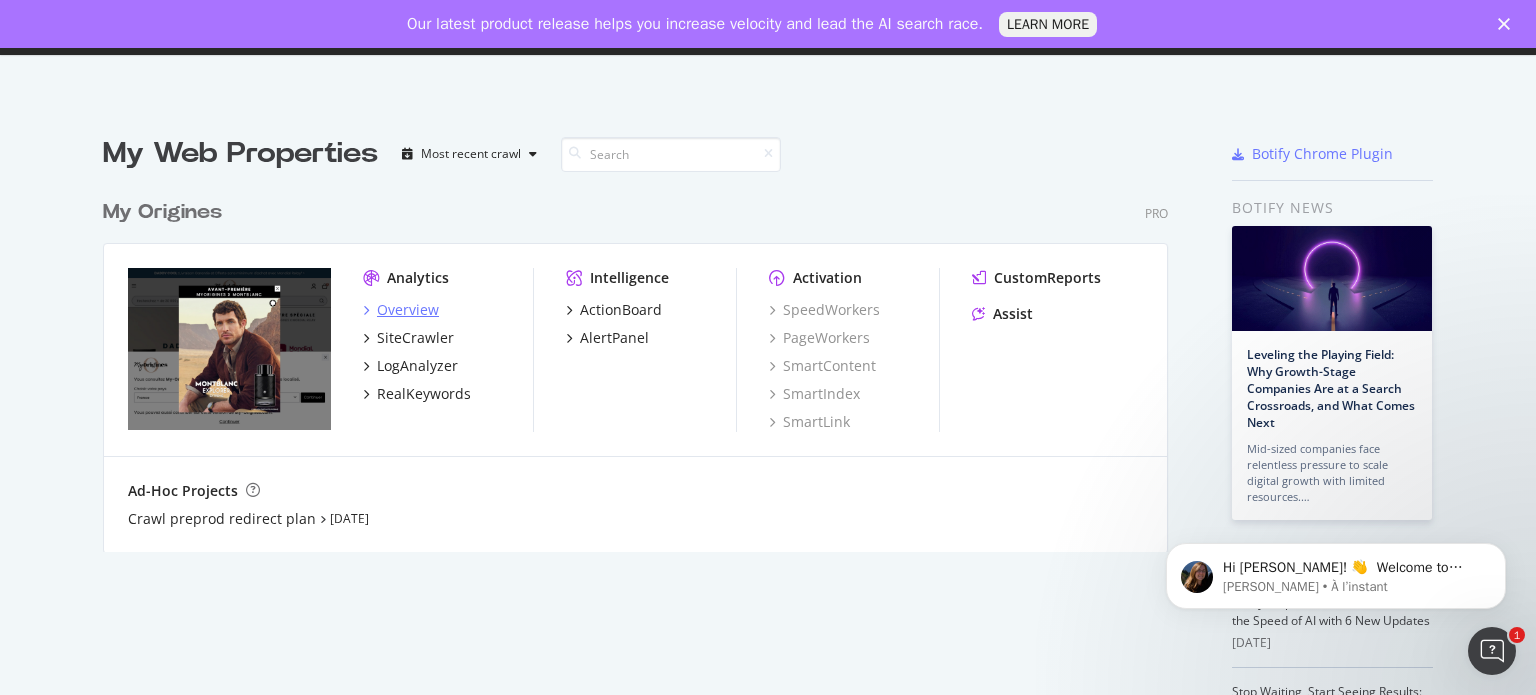 click on "Overview" at bounding box center (408, 310) 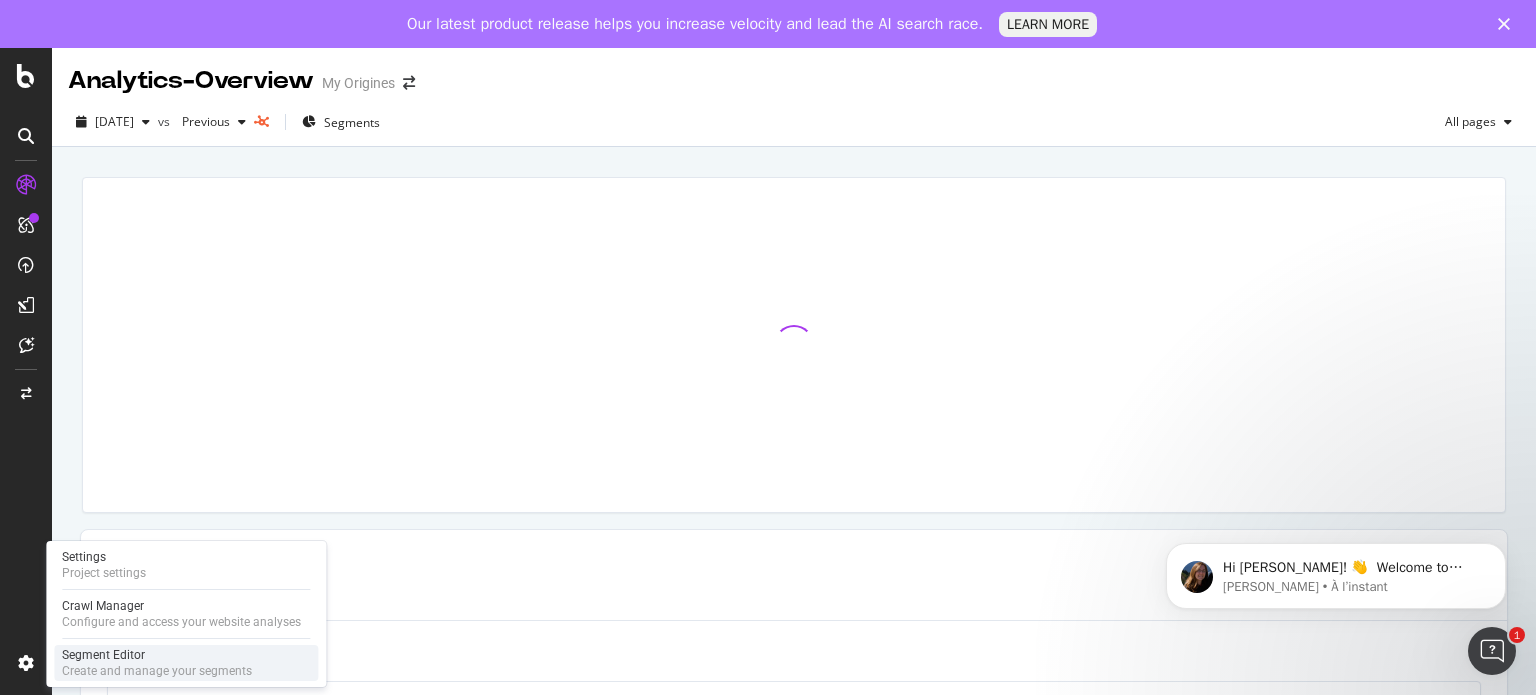click on "Create and manage your segments" at bounding box center [157, 671] 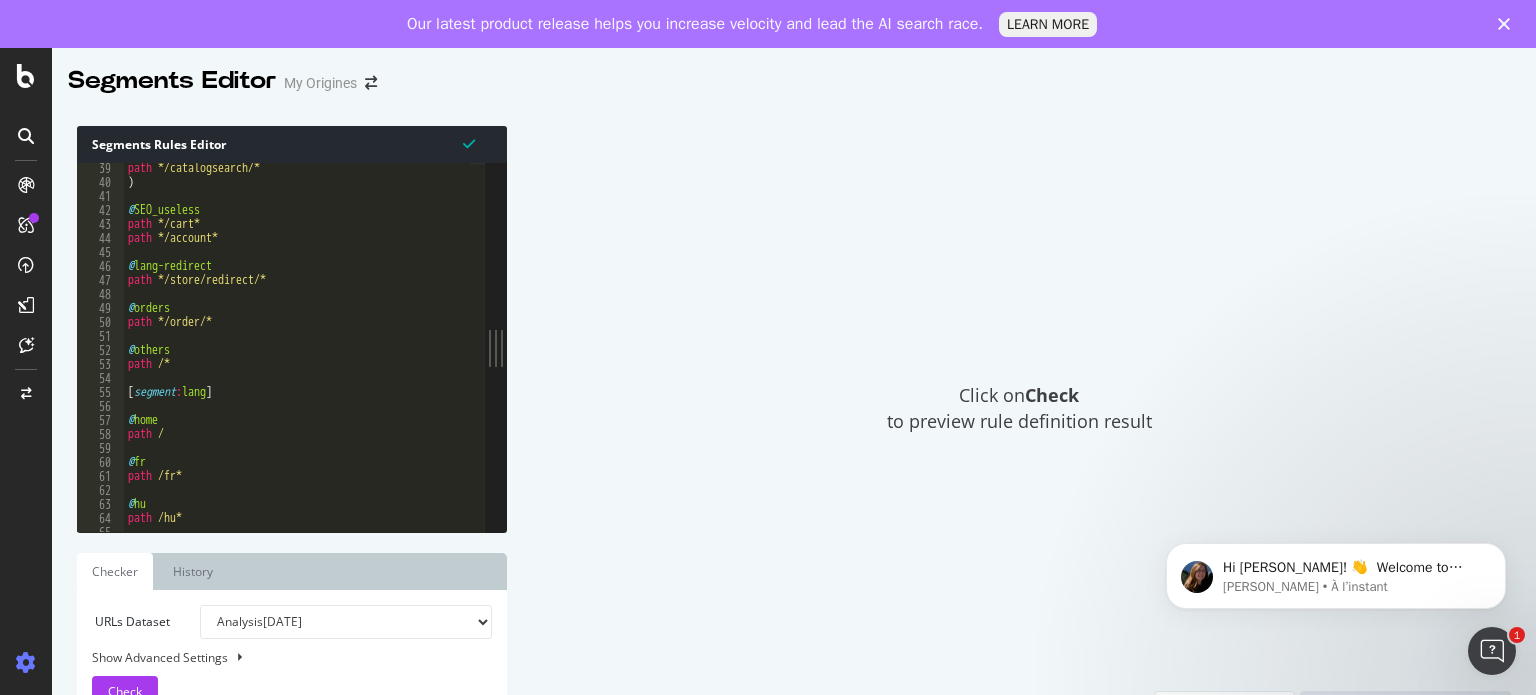 scroll, scrollTop: 553, scrollLeft: 0, axis: vertical 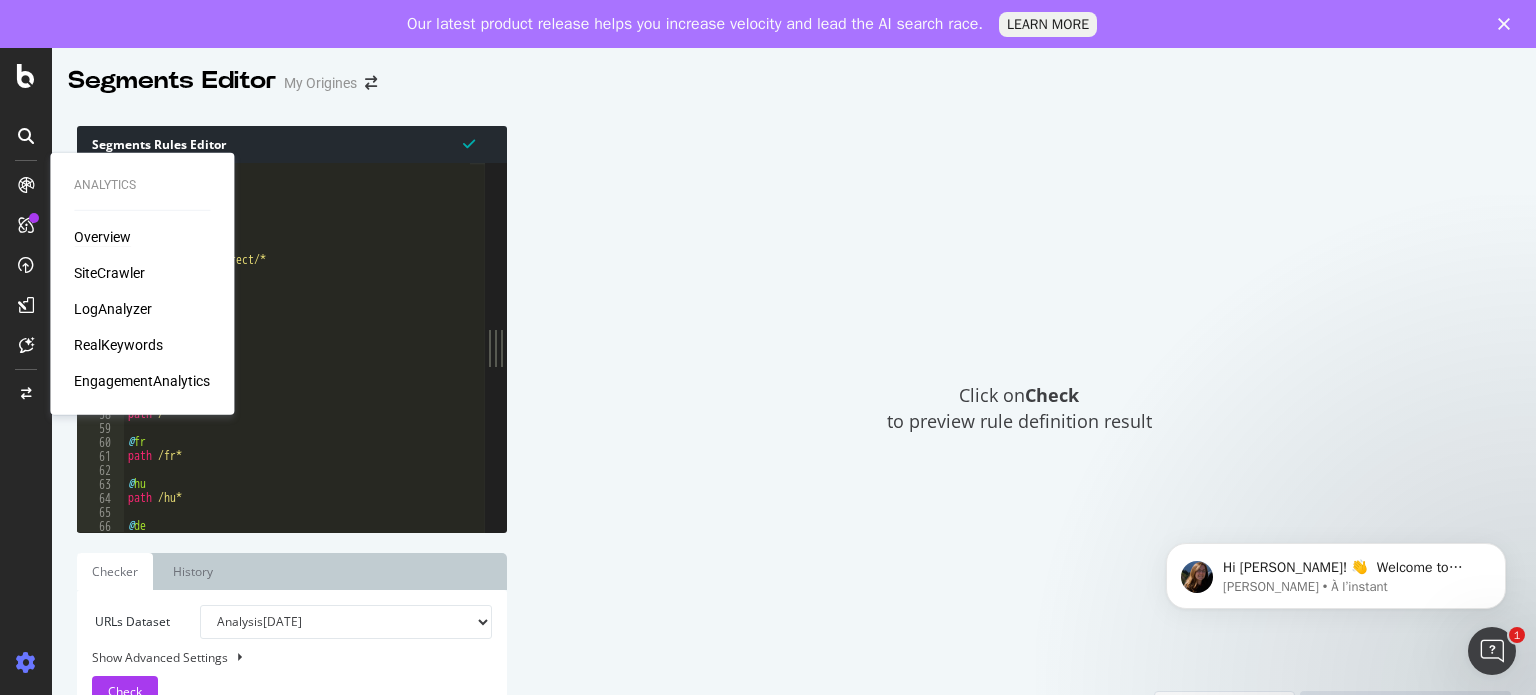 click on "Overview" at bounding box center [102, 237] 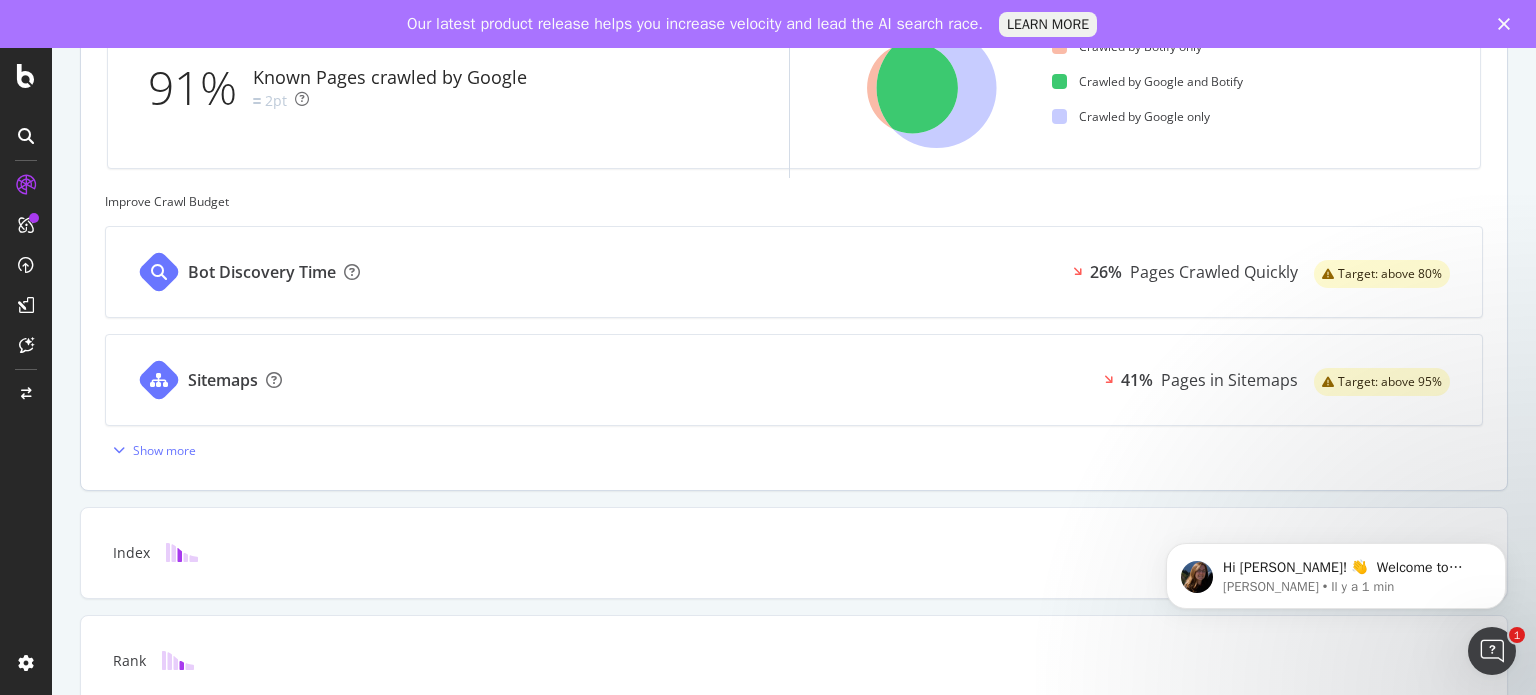 scroll, scrollTop: 400, scrollLeft: 0, axis: vertical 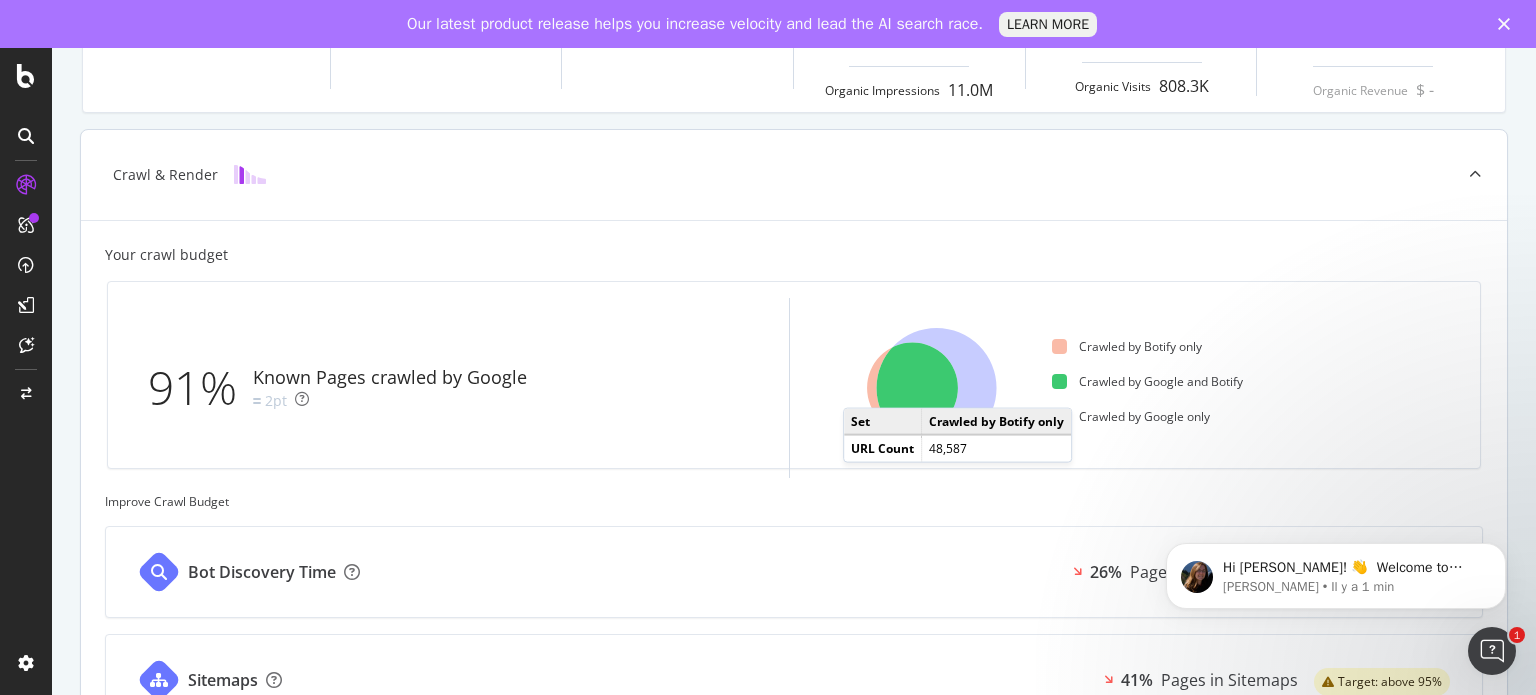 click 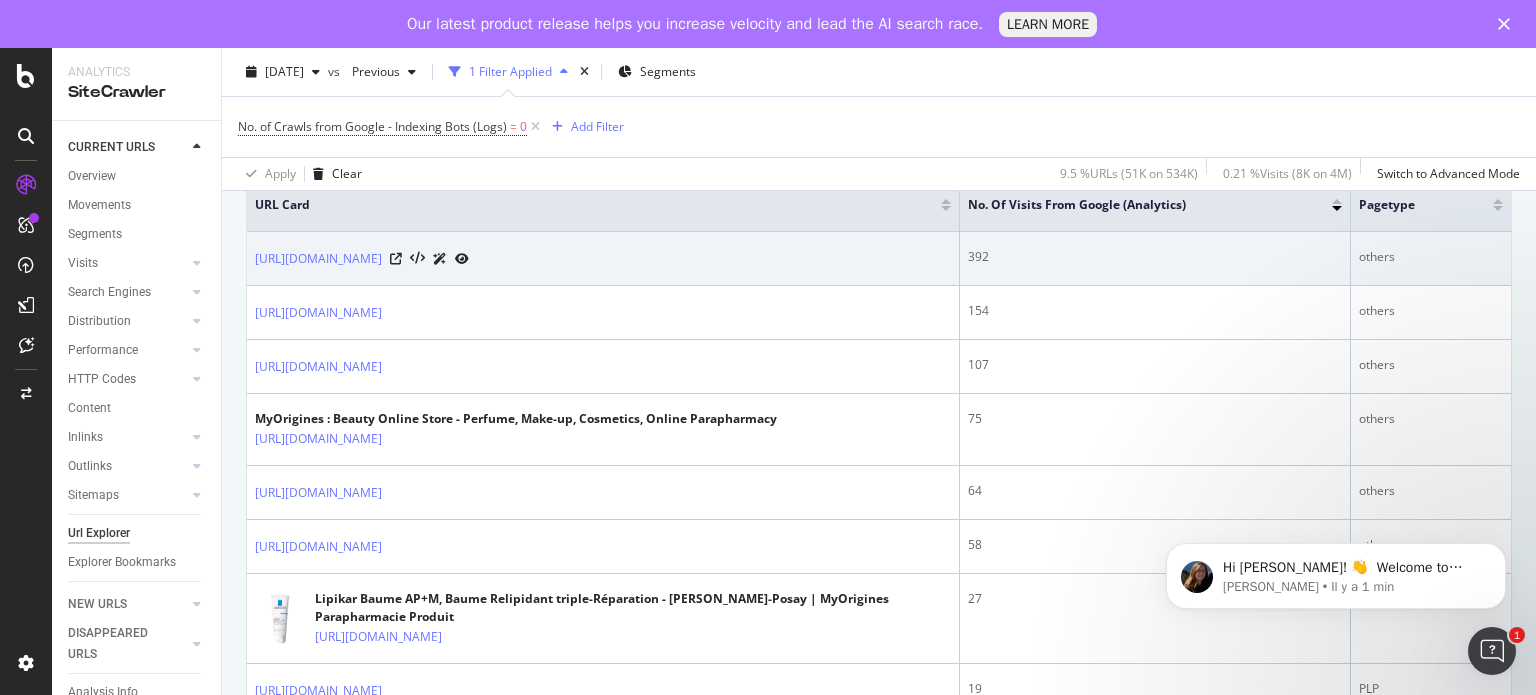 scroll, scrollTop: 573, scrollLeft: 0, axis: vertical 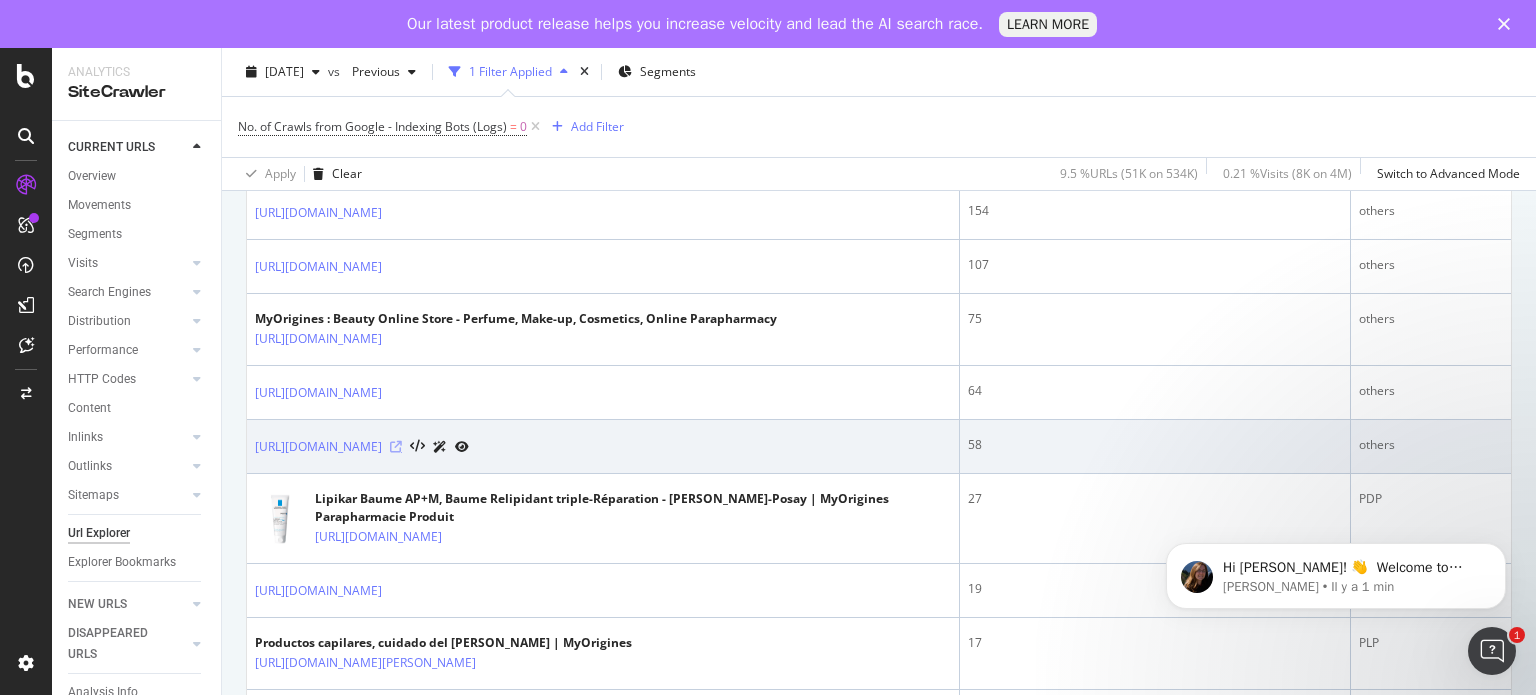 click at bounding box center (396, 447) 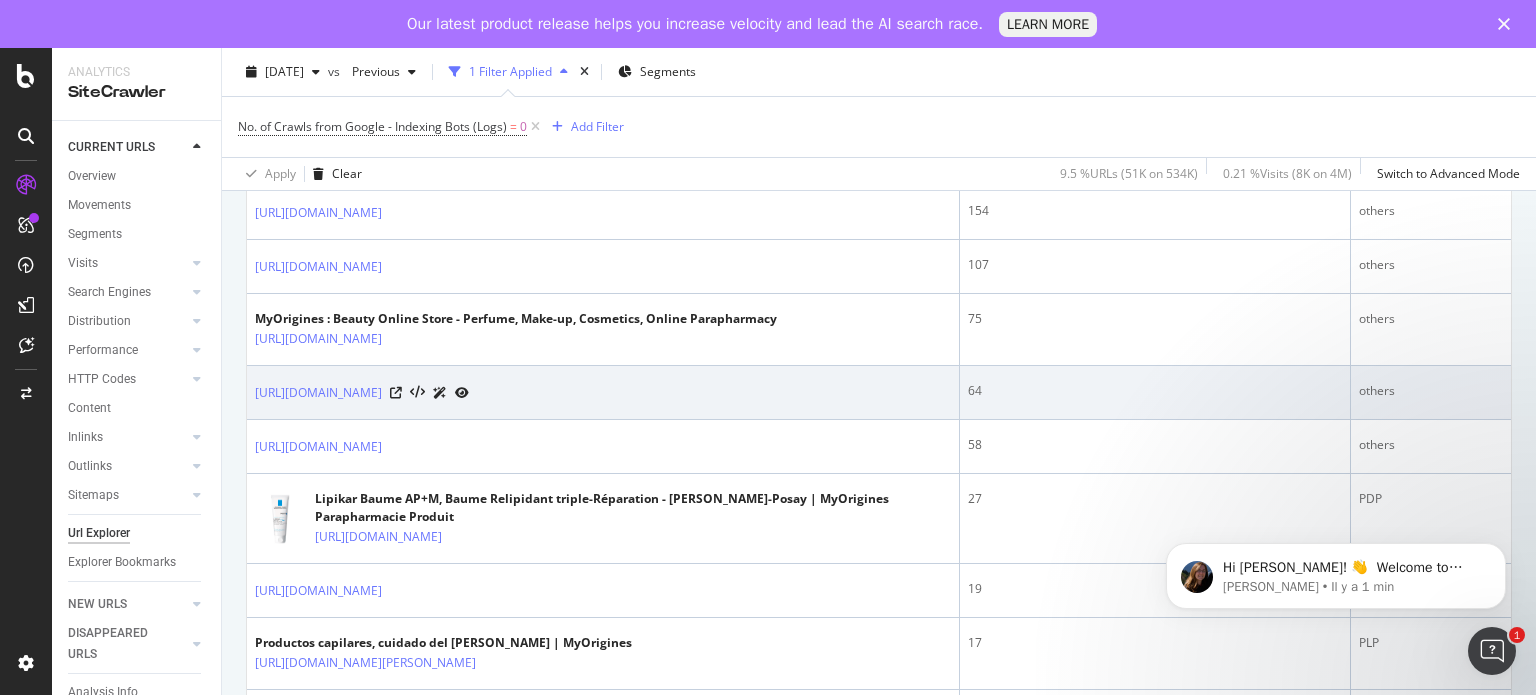 scroll, scrollTop: 673, scrollLeft: 0, axis: vertical 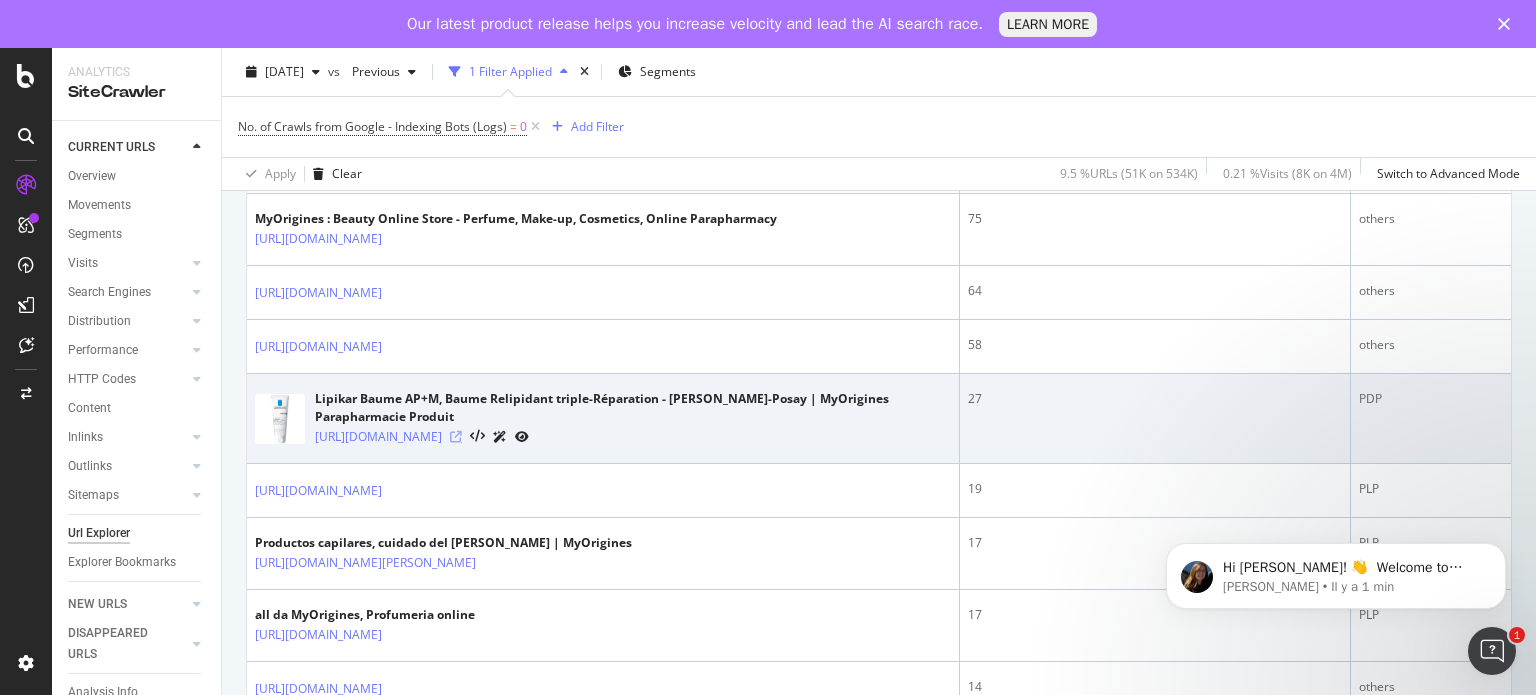 click at bounding box center (456, 437) 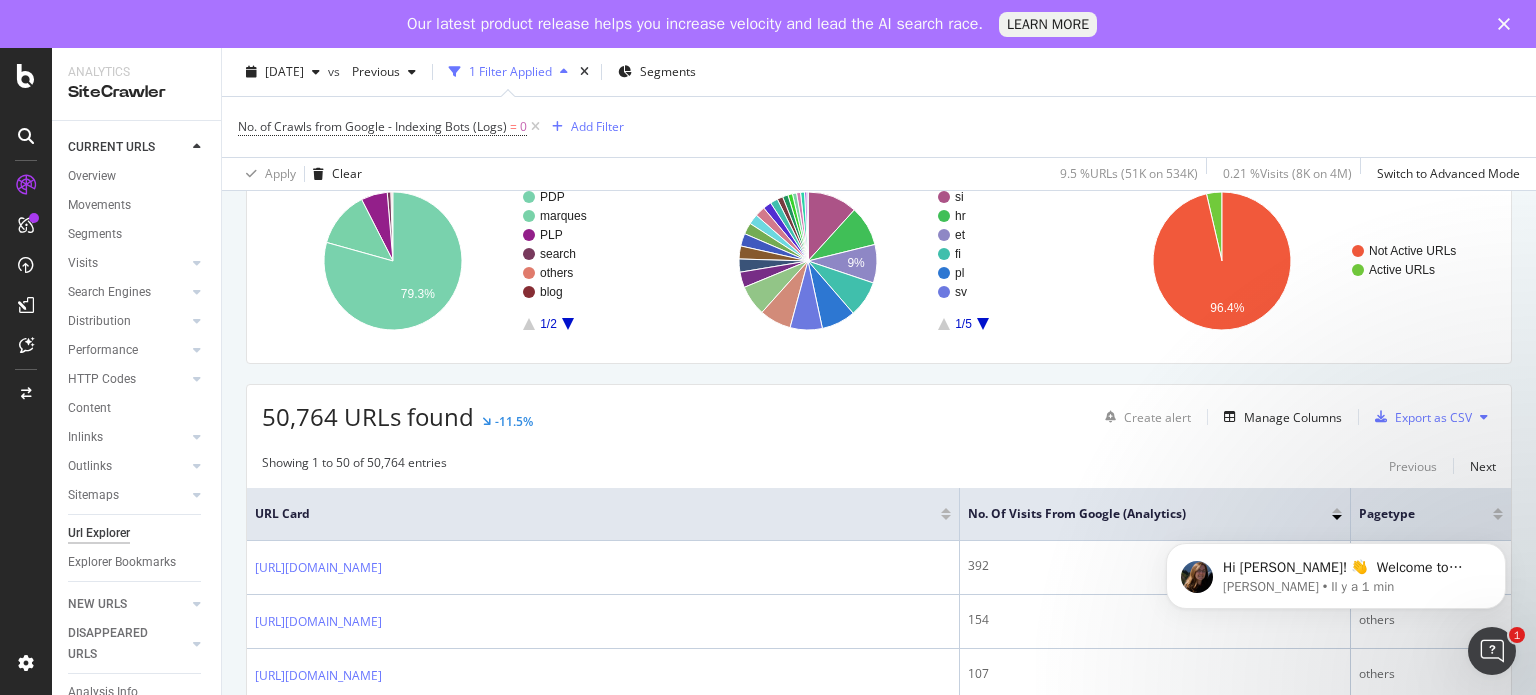 scroll, scrollTop: 0, scrollLeft: 0, axis: both 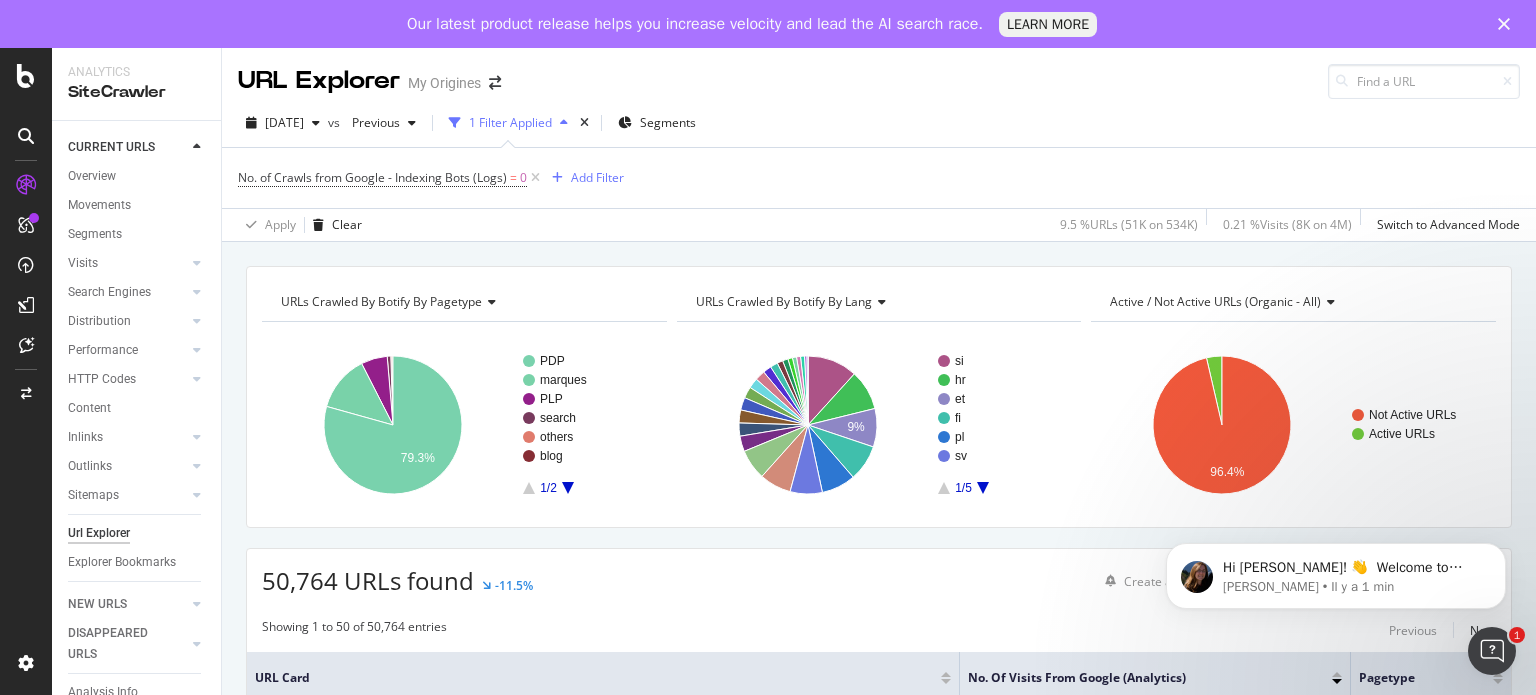 click on "URLs Crawled By Botify By pagetype" at bounding box center (463, 302) 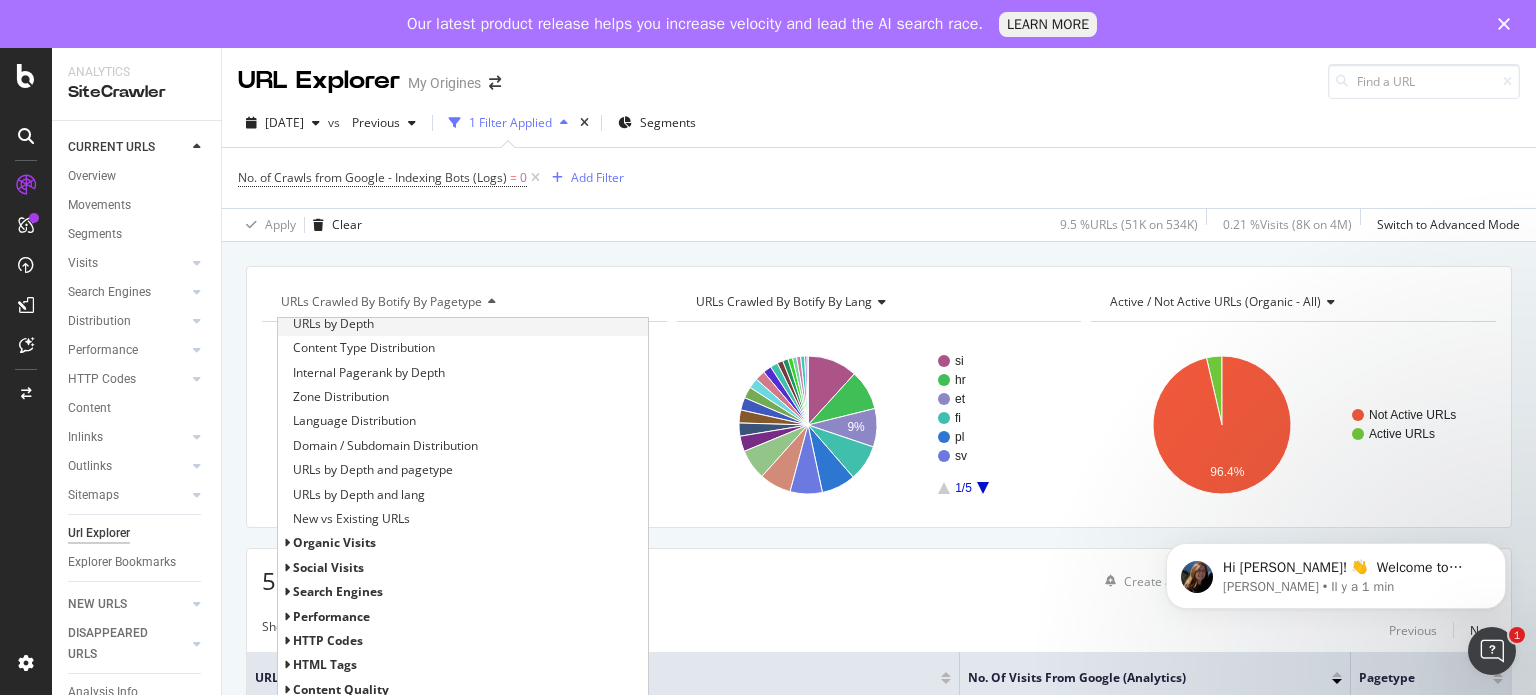scroll, scrollTop: 200, scrollLeft: 0, axis: vertical 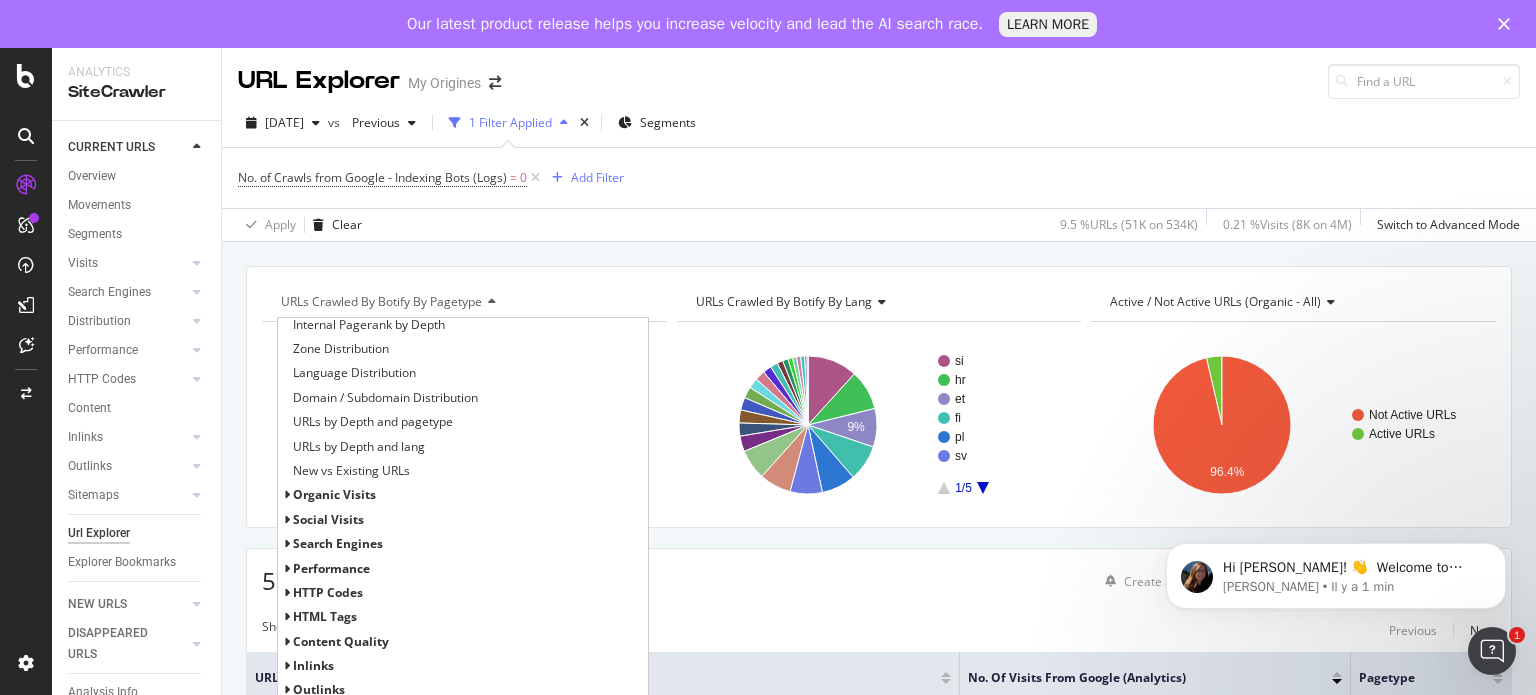 click on "HTTP Codes" at bounding box center (328, 592) 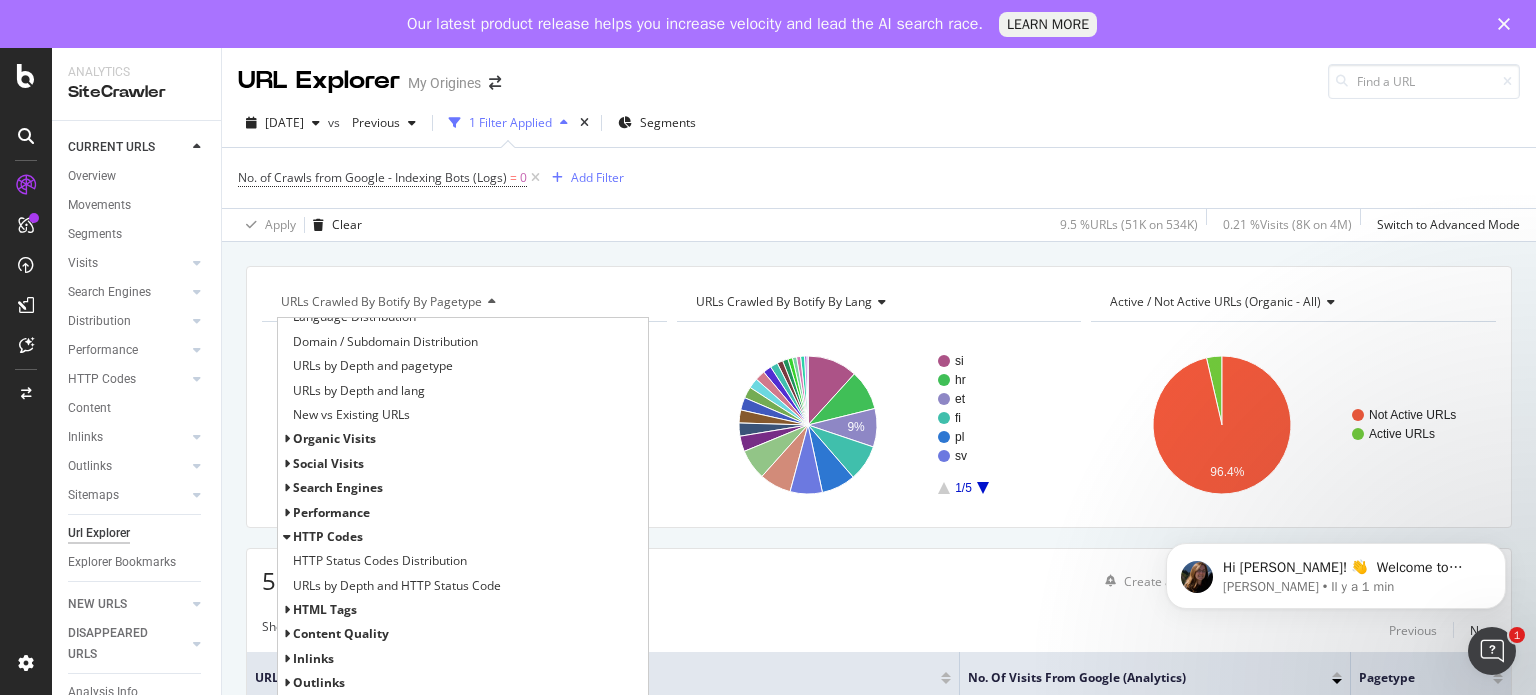 scroll, scrollTop: 284, scrollLeft: 0, axis: vertical 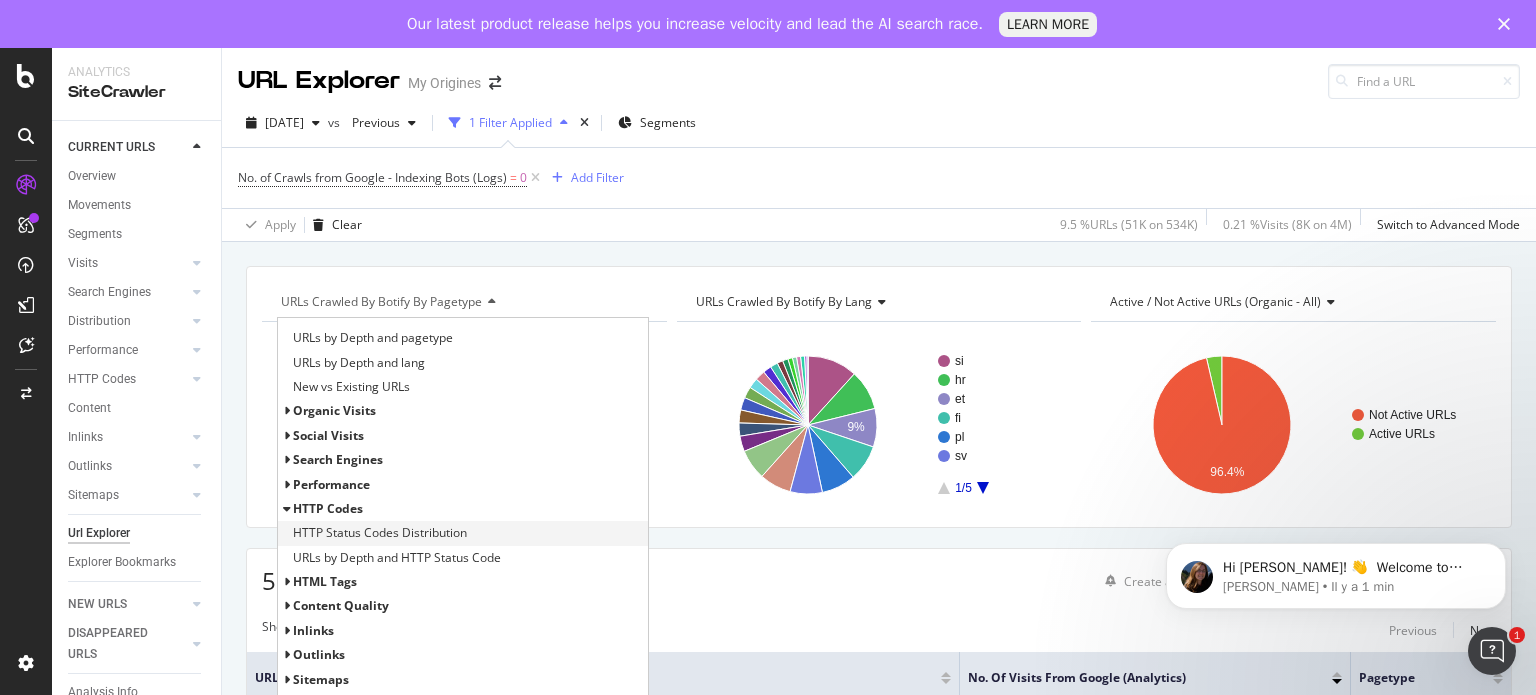 click on "HTTP Status Codes Distribution" at bounding box center [380, 533] 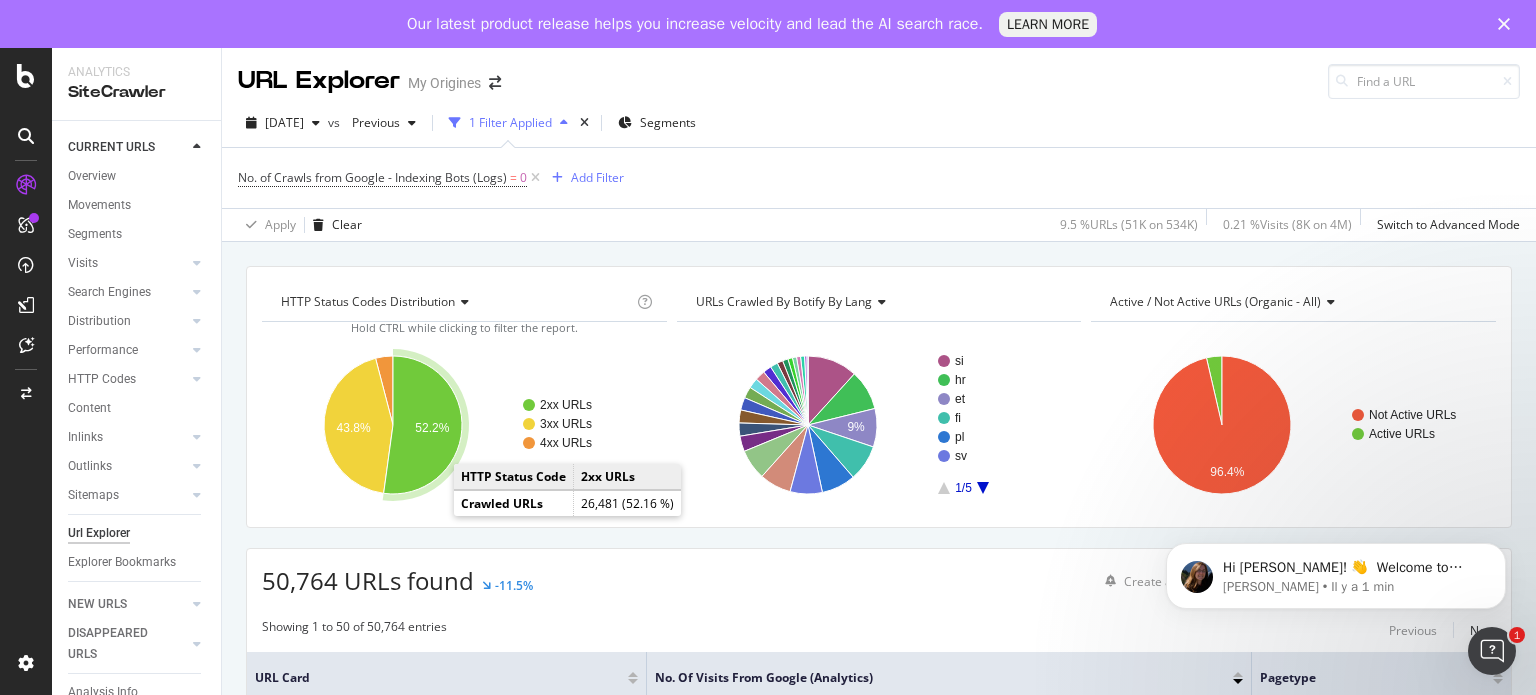 click 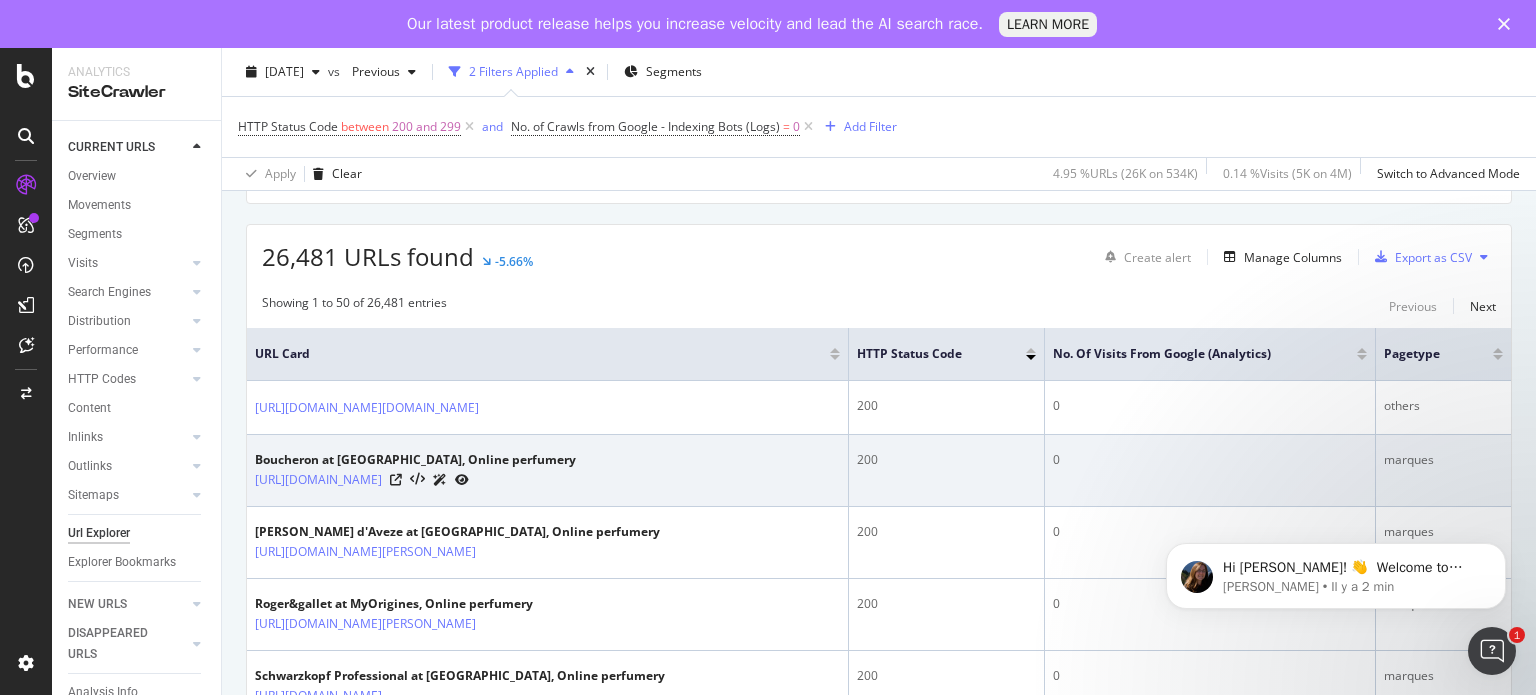 scroll, scrollTop: 373, scrollLeft: 0, axis: vertical 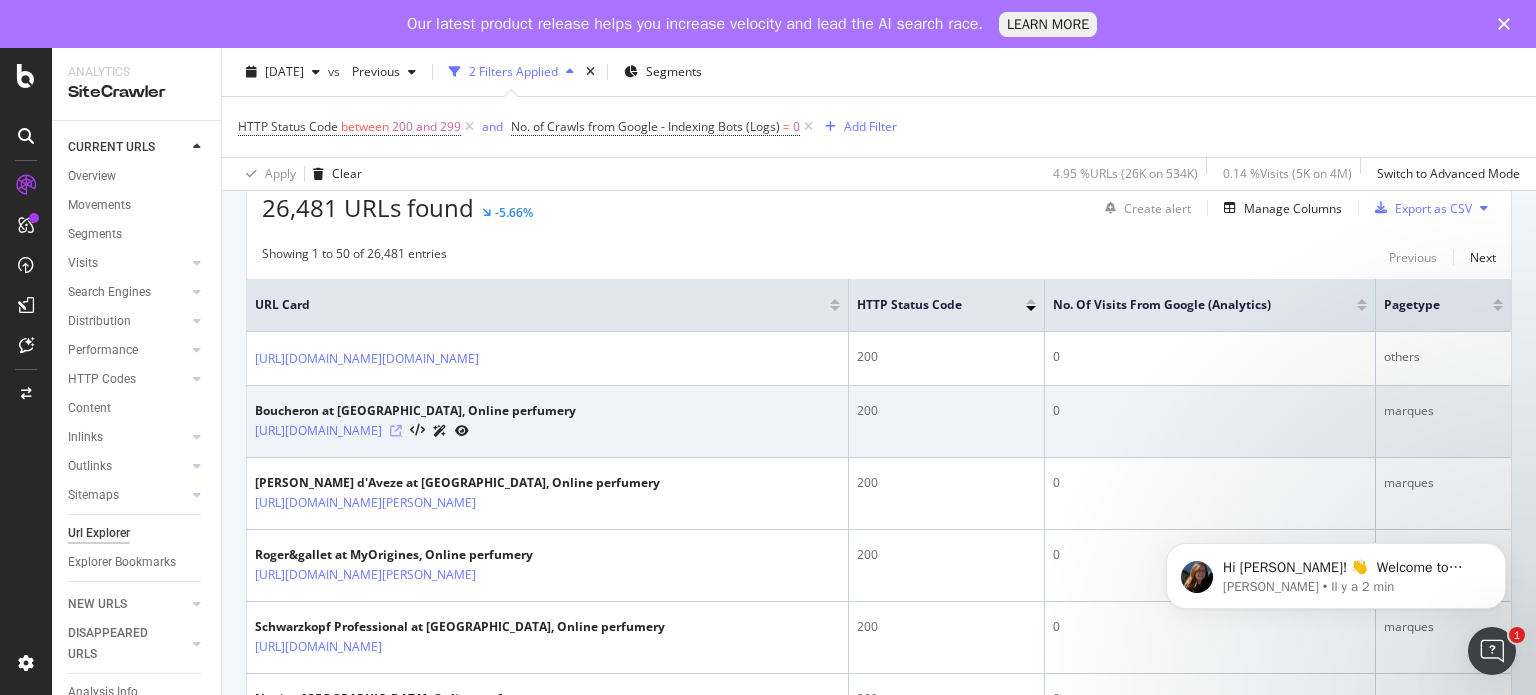 click at bounding box center [396, 431] 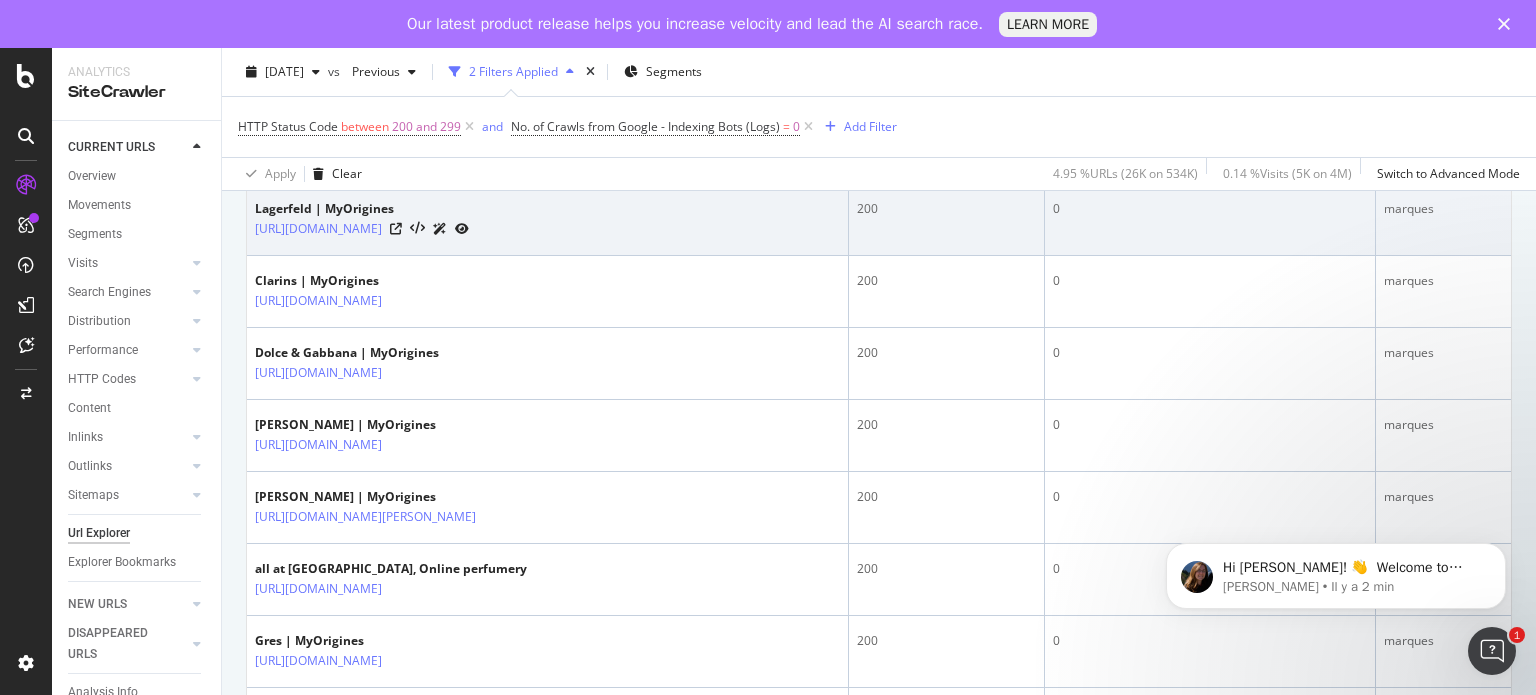 scroll, scrollTop: 2573, scrollLeft: 0, axis: vertical 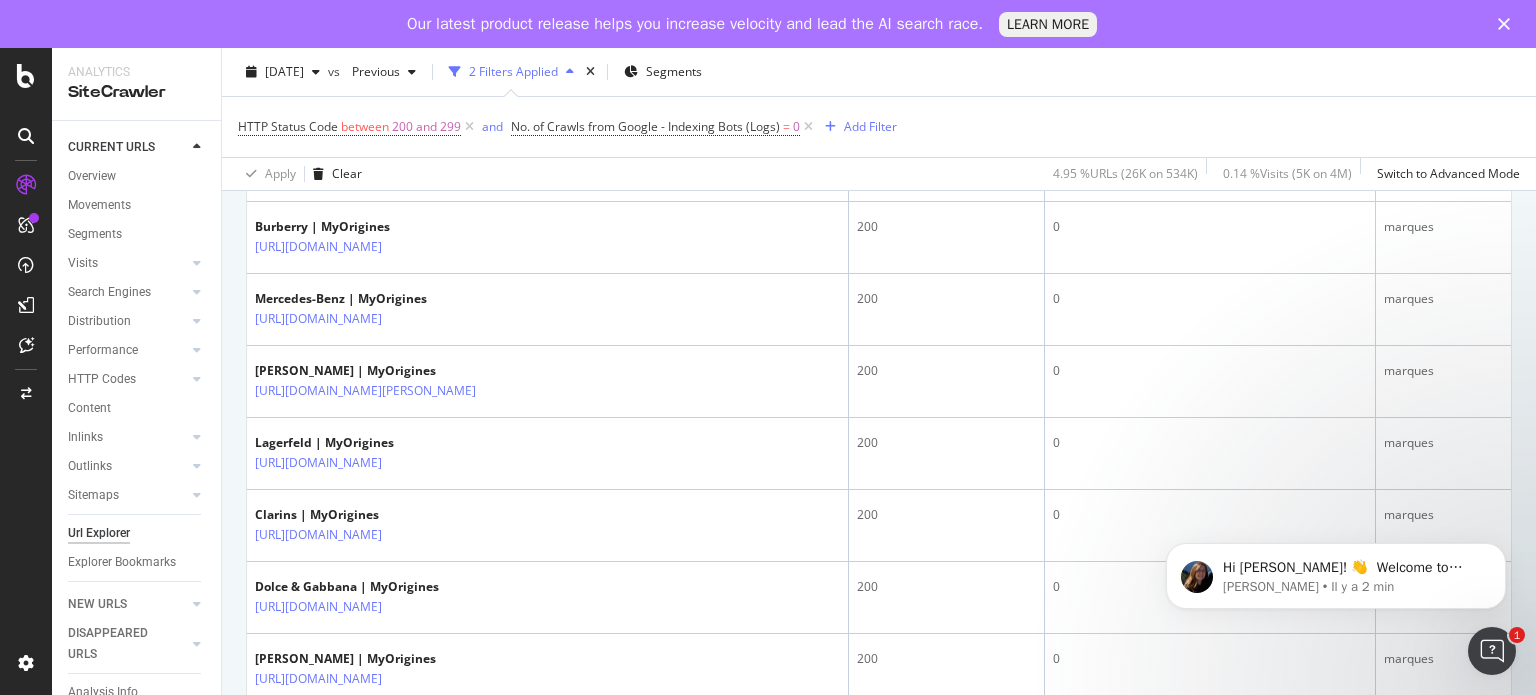 drag, startPoint x: 1520, startPoint y: 502, endPoint x: 2668, endPoint y: 748, distance: 1174.0613 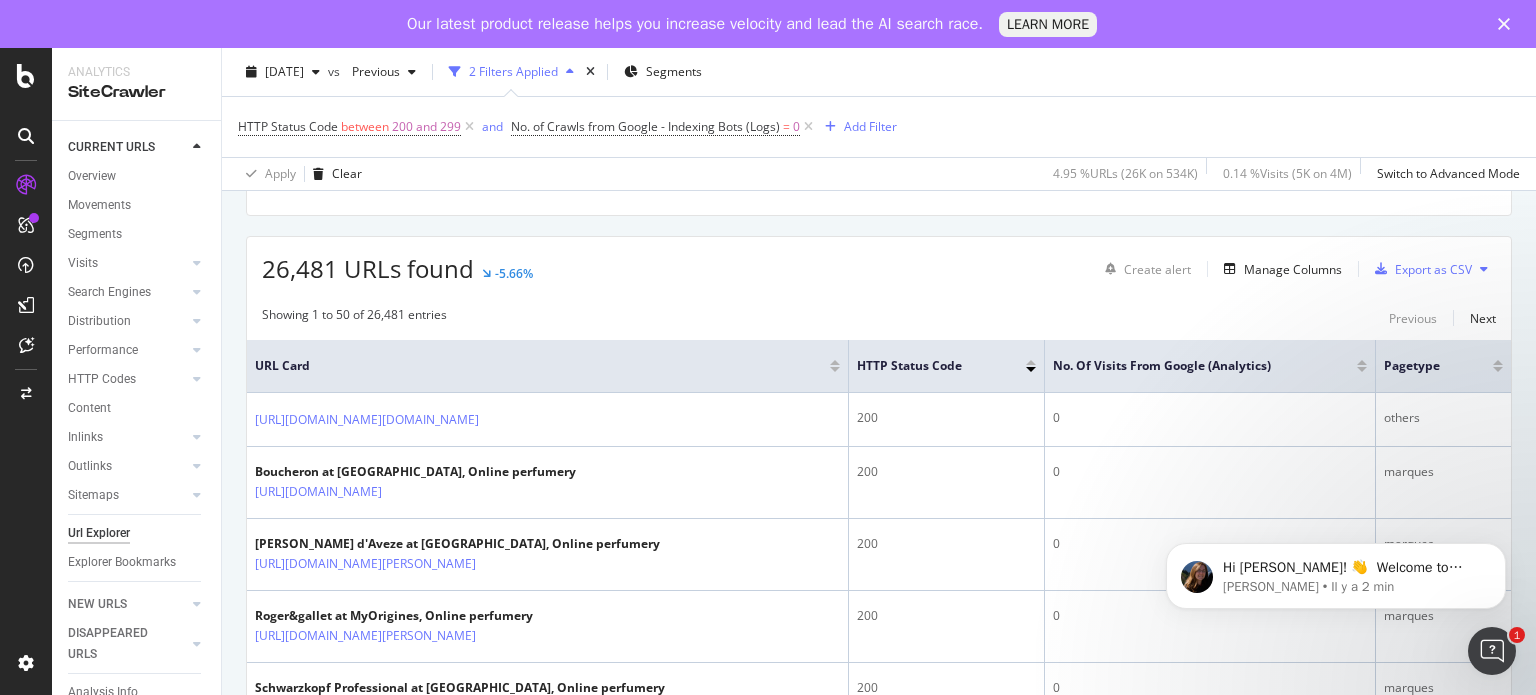 scroll, scrollTop: 0, scrollLeft: 0, axis: both 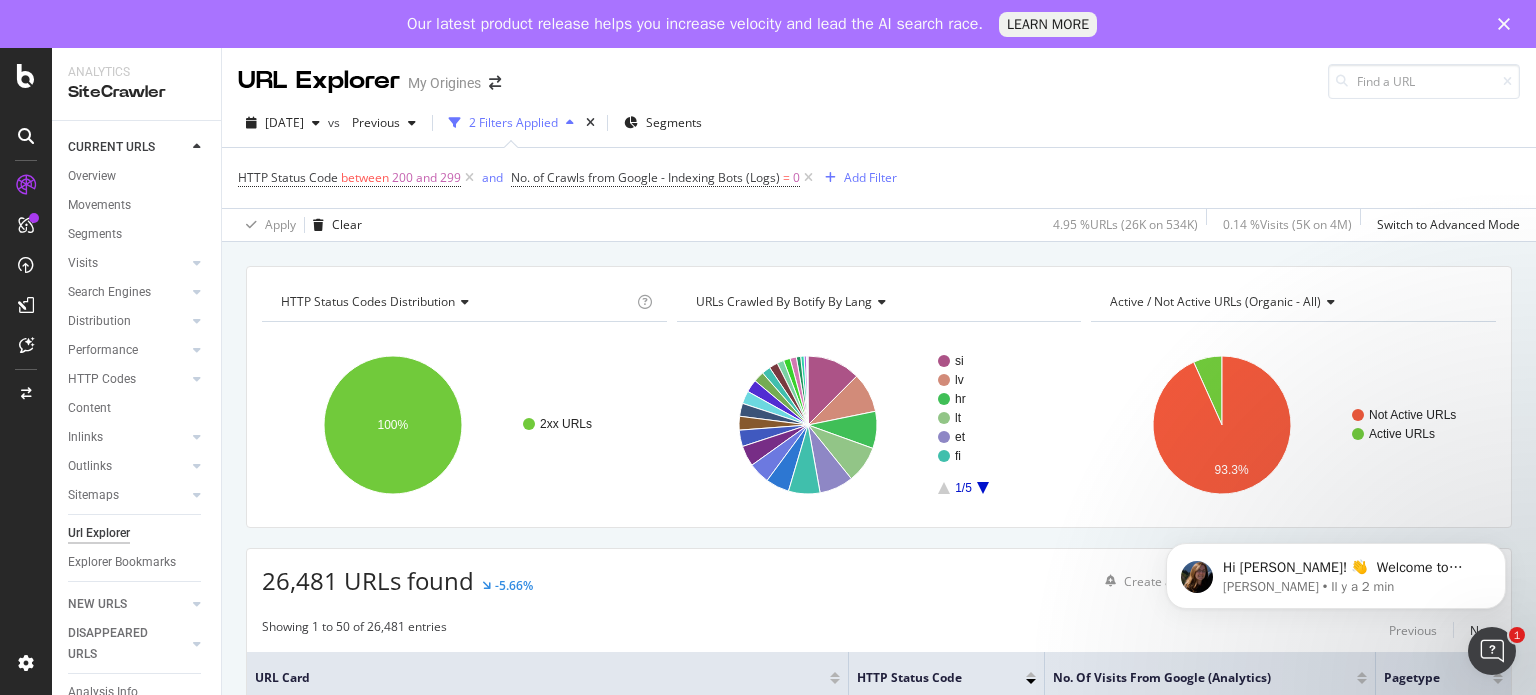 drag, startPoint x: 1532, startPoint y: 463, endPoint x: 1530, endPoint y: 46, distance: 417.0048 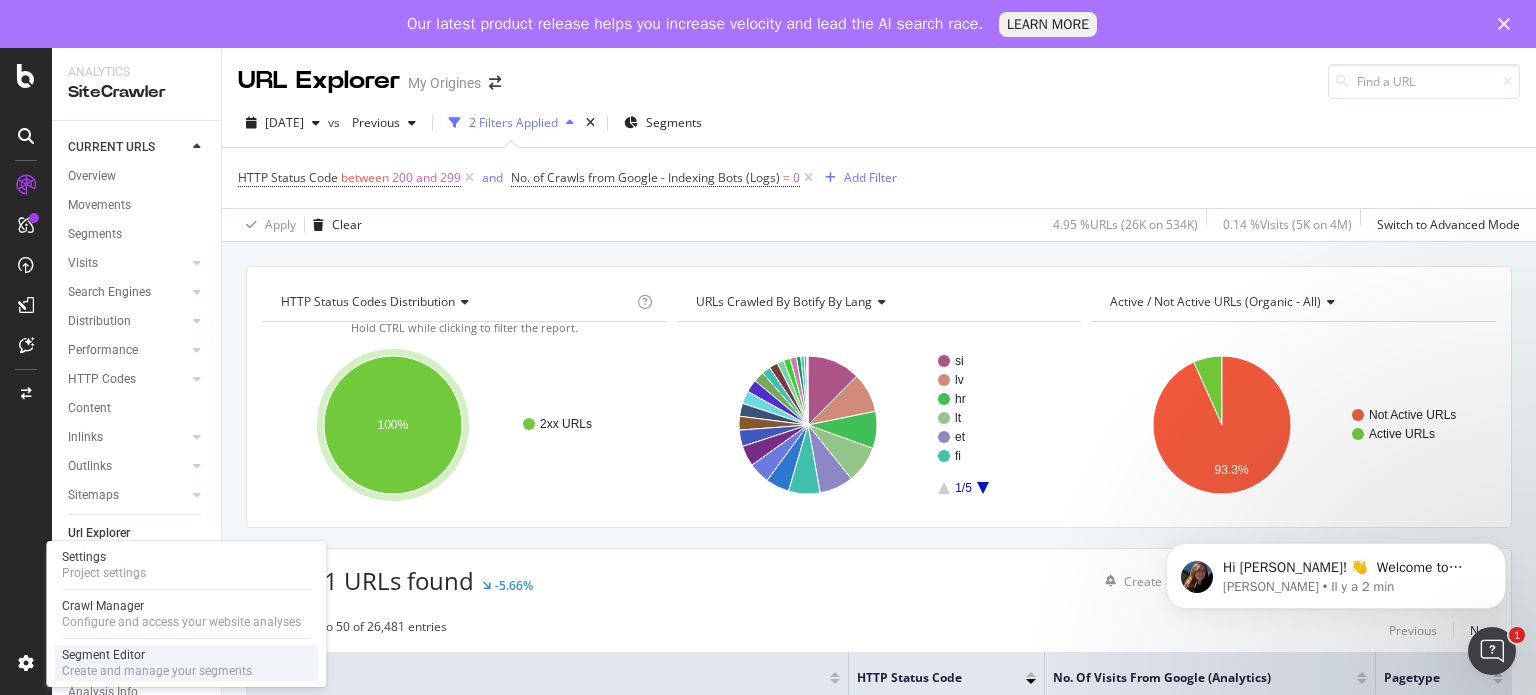 click on "Segment Editor" at bounding box center (157, 655) 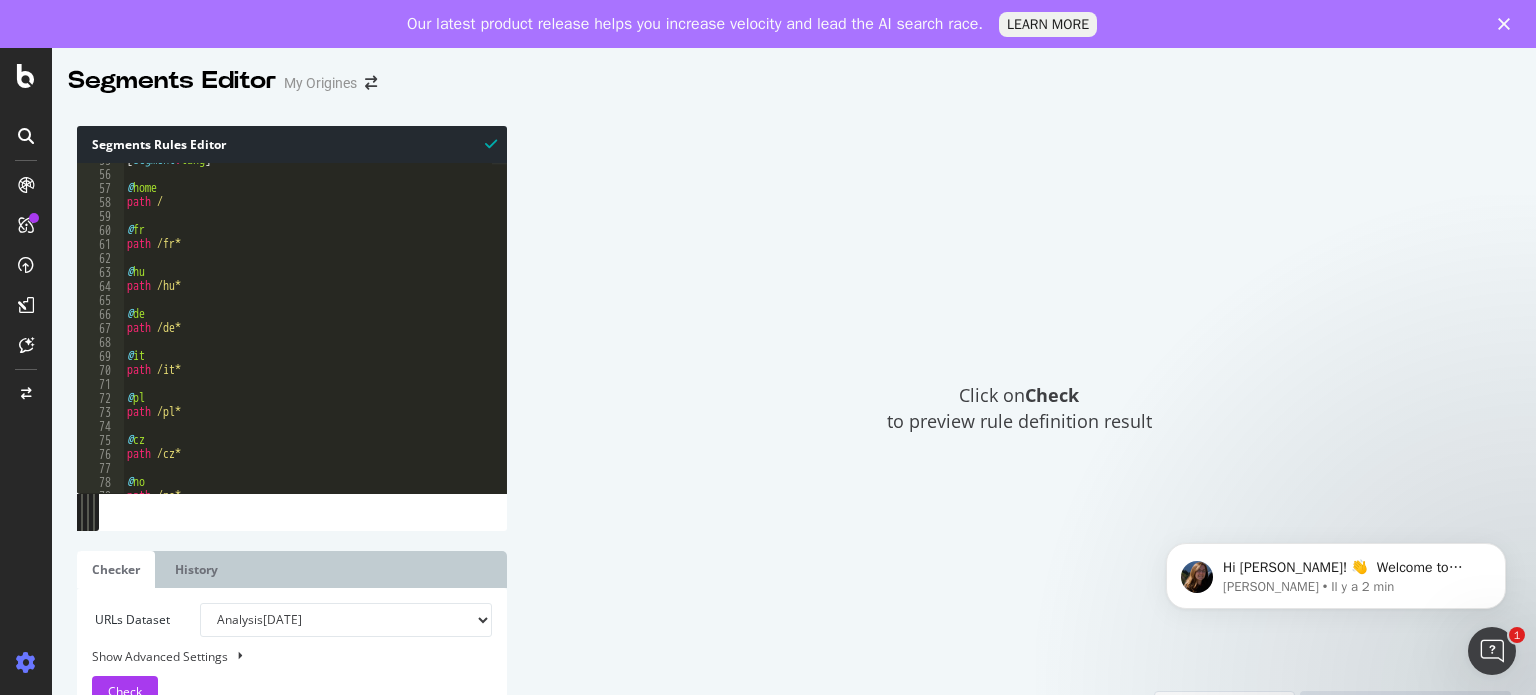 scroll, scrollTop: 744, scrollLeft: 0, axis: vertical 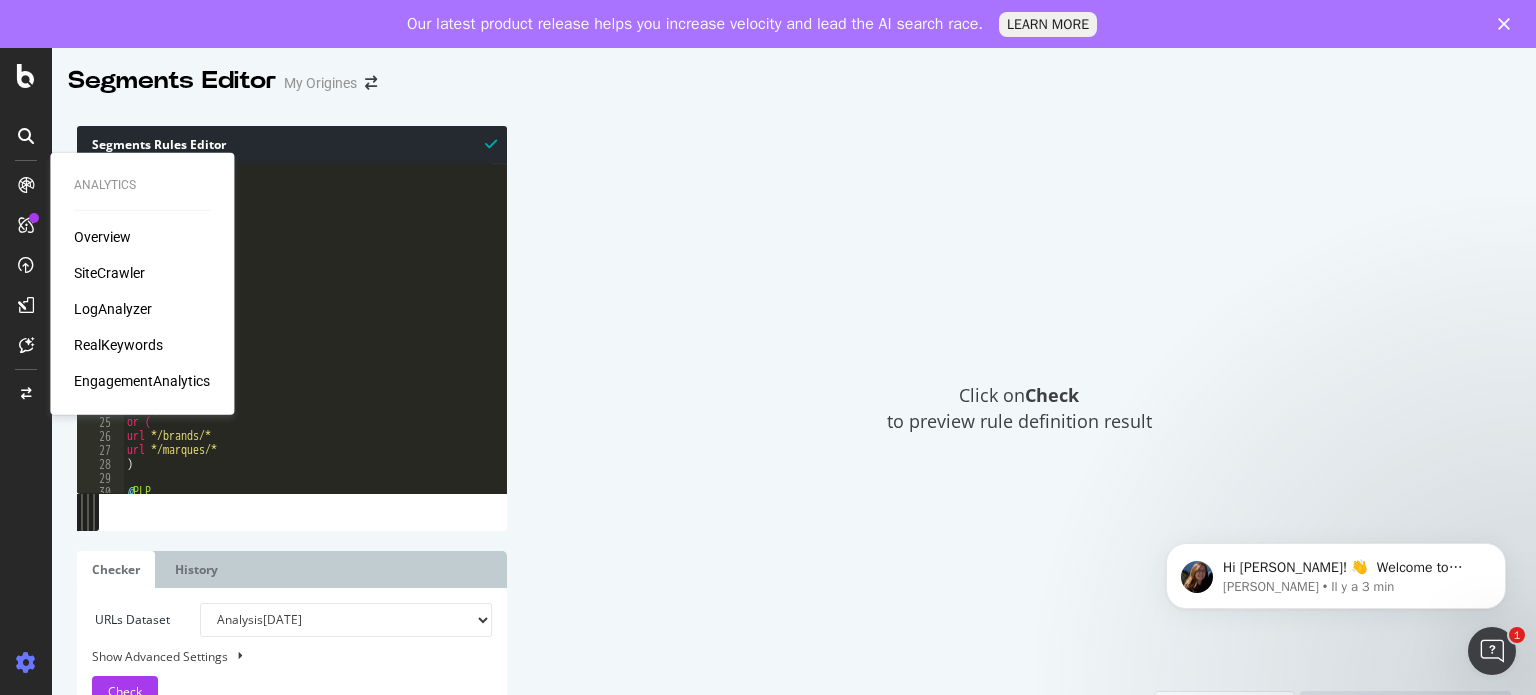 click on "LogAnalyzer" at bounding box center [113, 309] 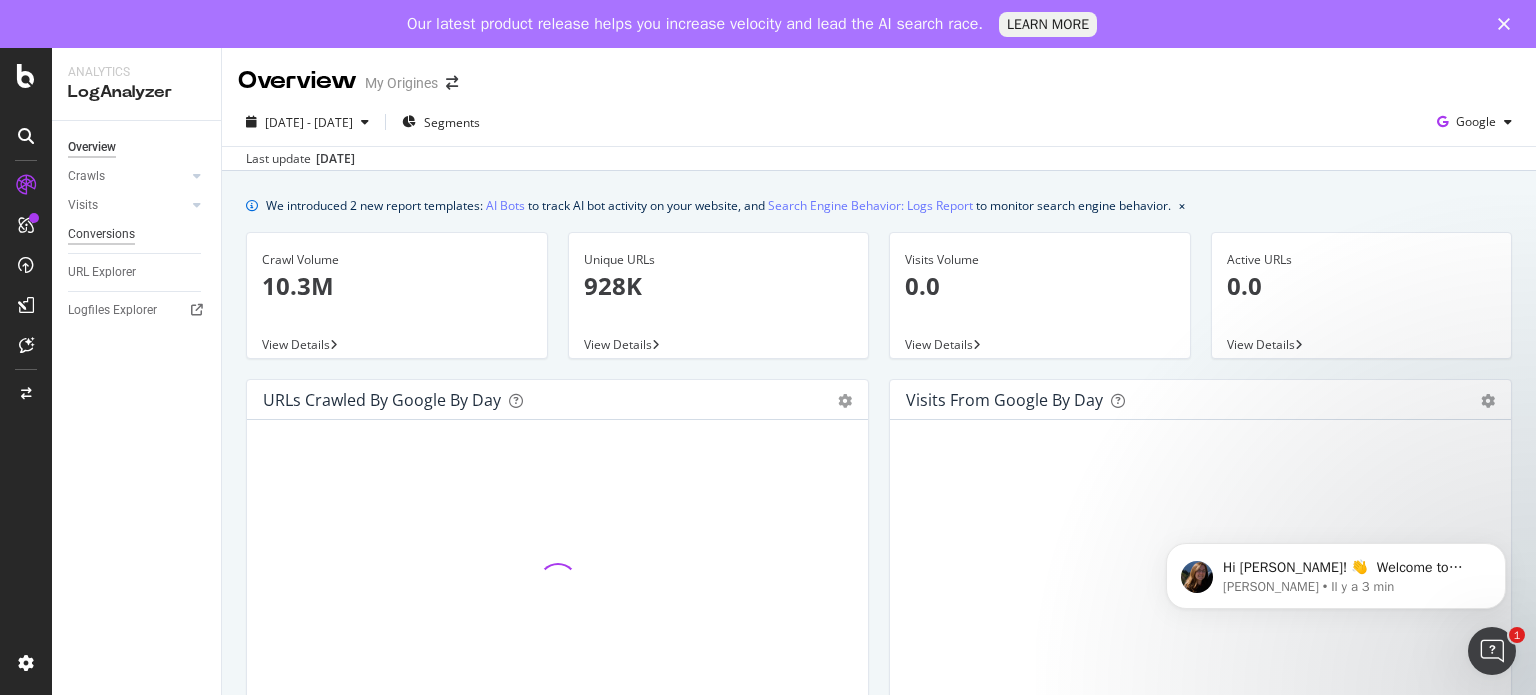 click on "Conversions" at bounding box center (101, 234) 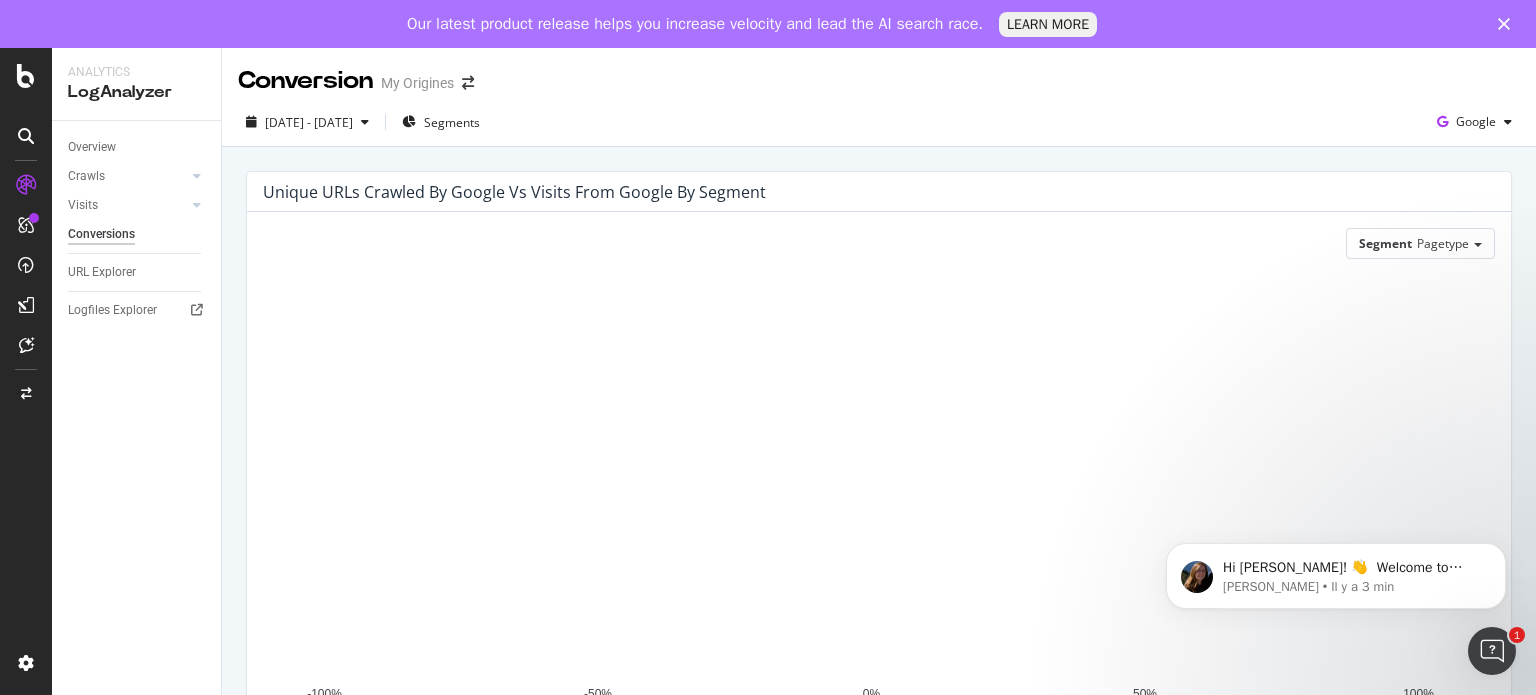 scroll, scrollTop: 100, scrollLeft: 0, axis: vertical 